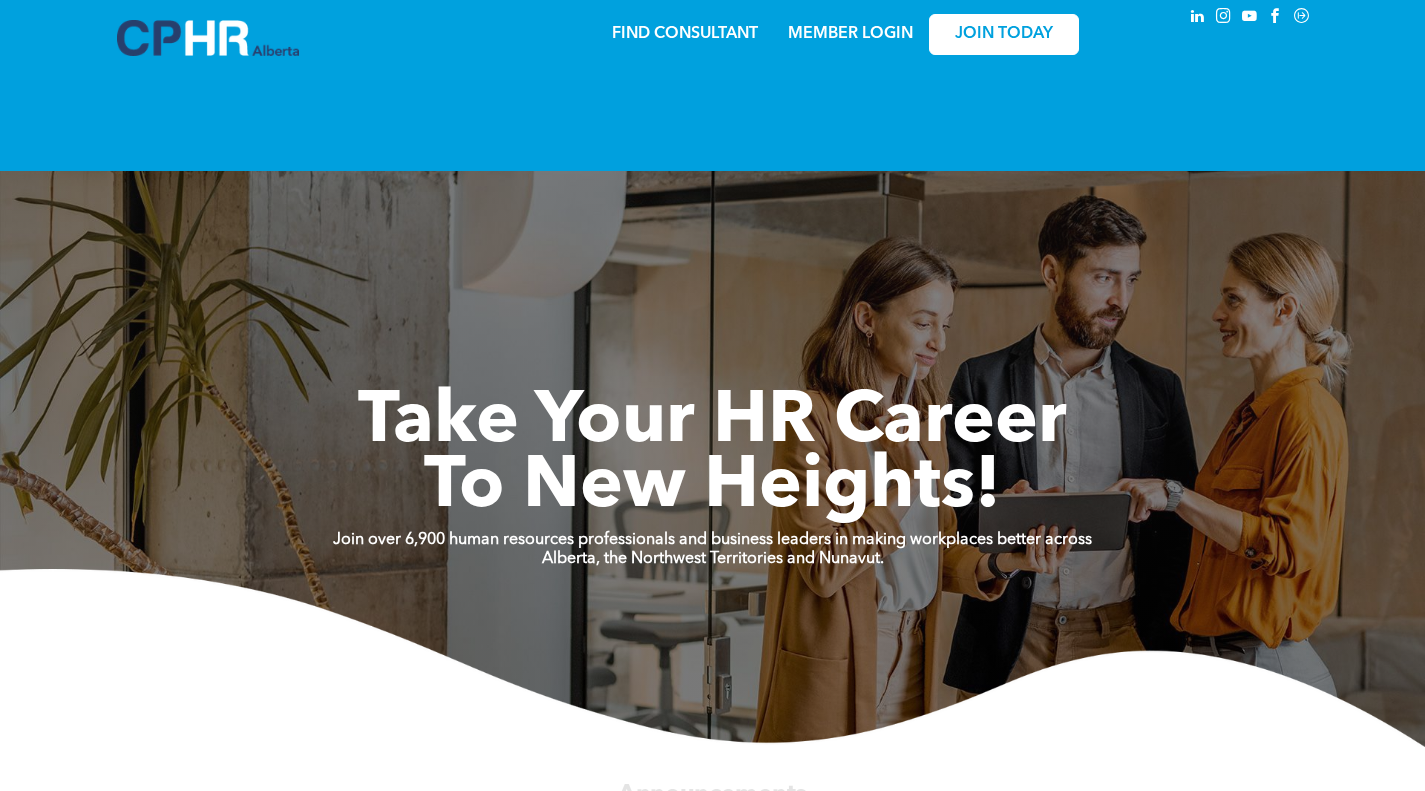 scroll, scrollTop: 0, scrollLeft: 0, axis: both 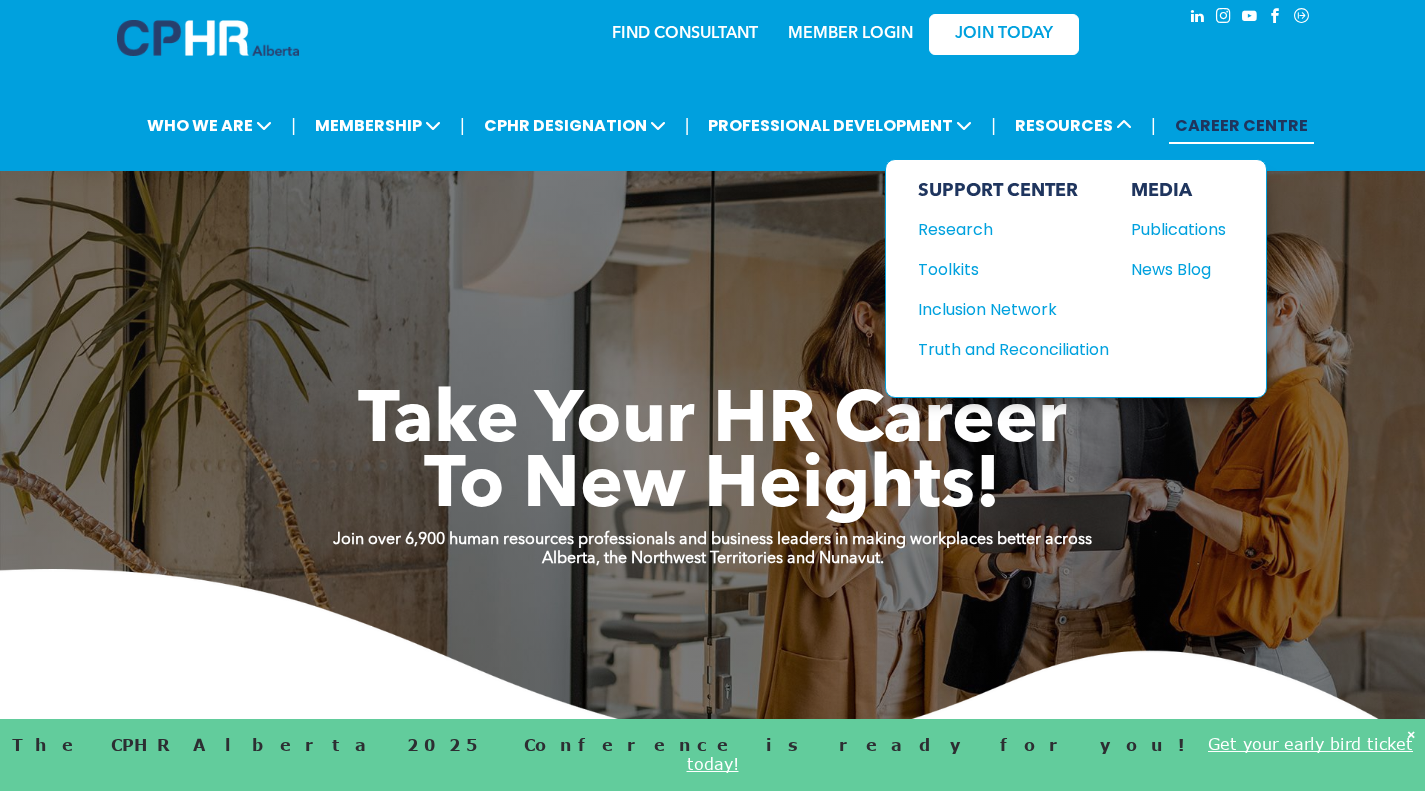click on "Publications" at bounding box center [1174, 229] 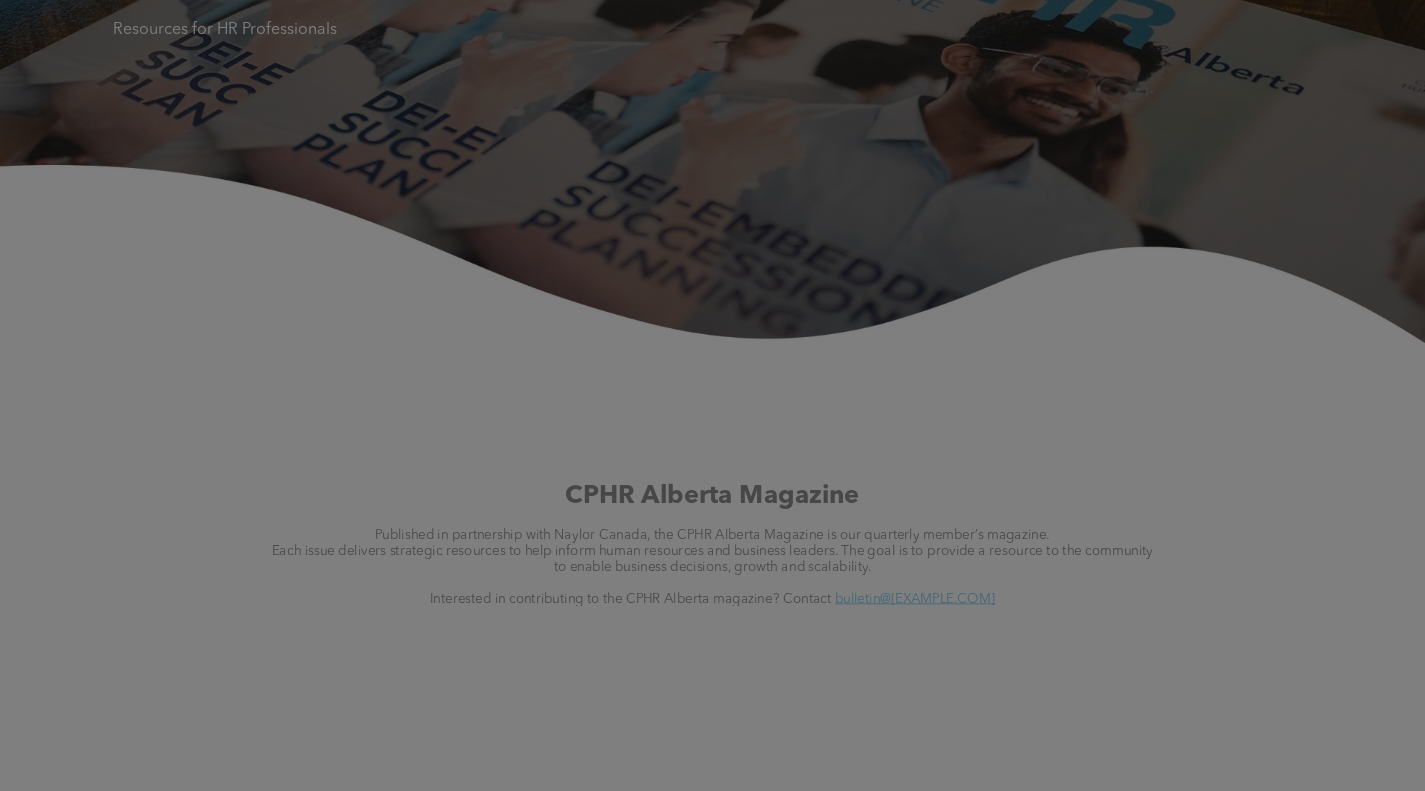 scroll, scrollTop: 600, scrollLeft: 0, axis: vertical 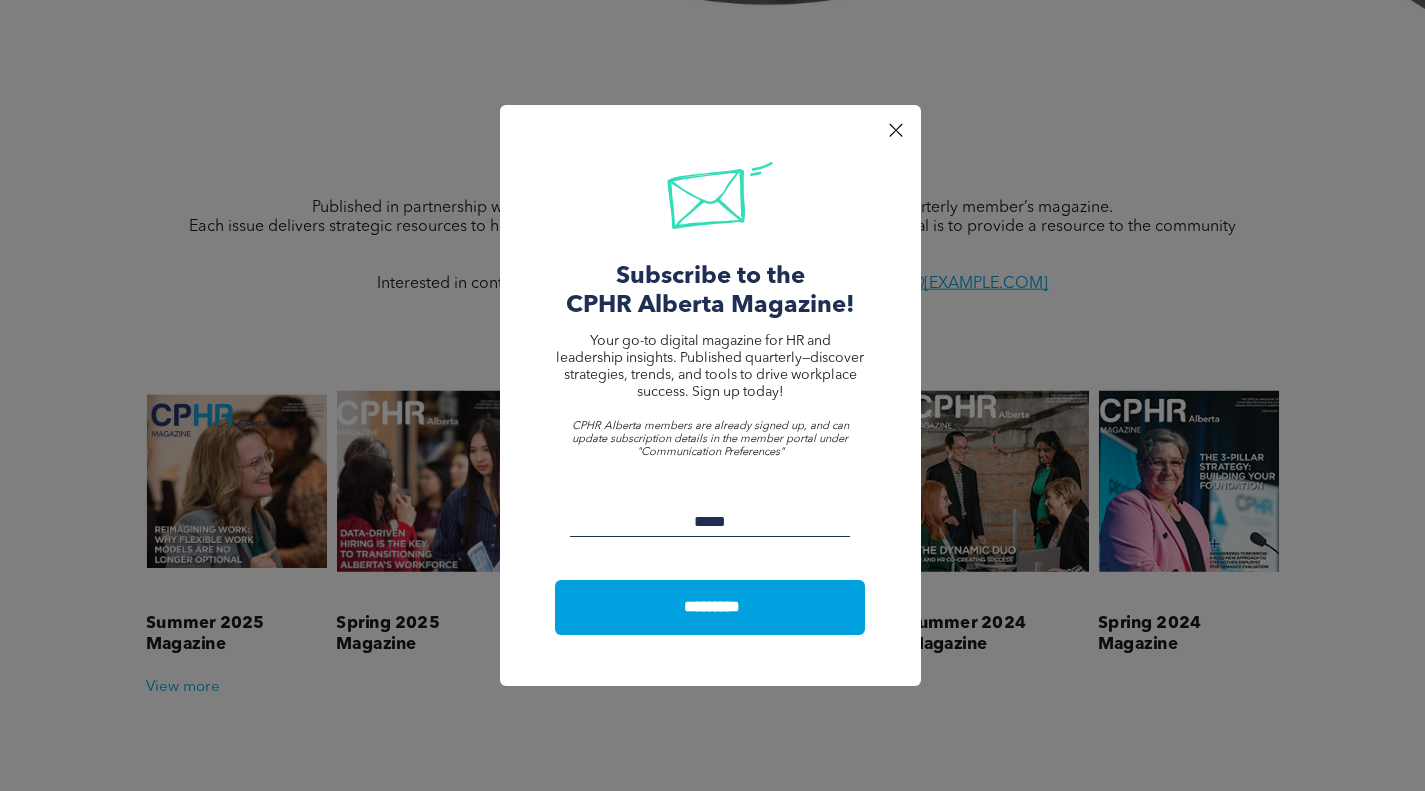 click at bounding box center [895, 130] 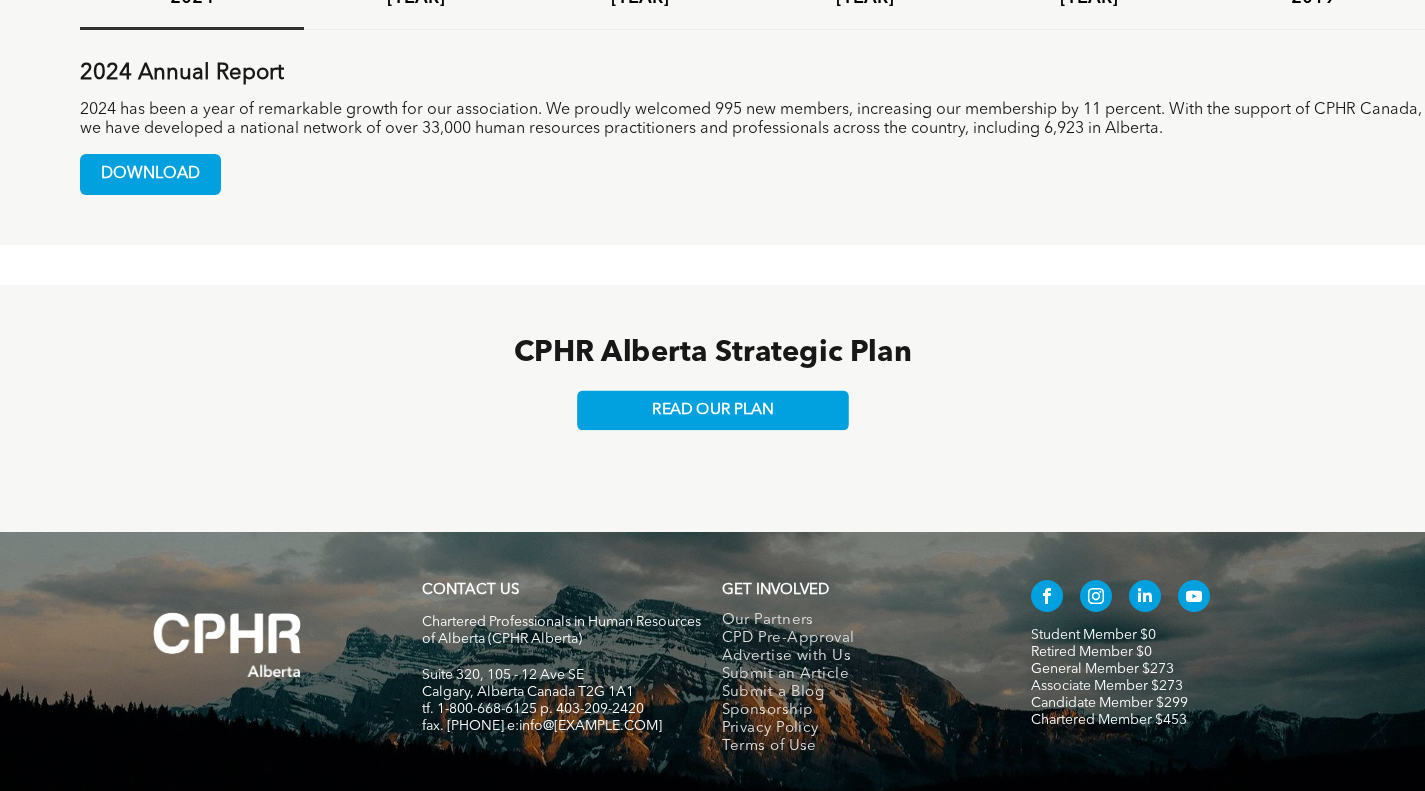 scroll, scrollTop: 1762, scrollLeft: 0, axis: vertical 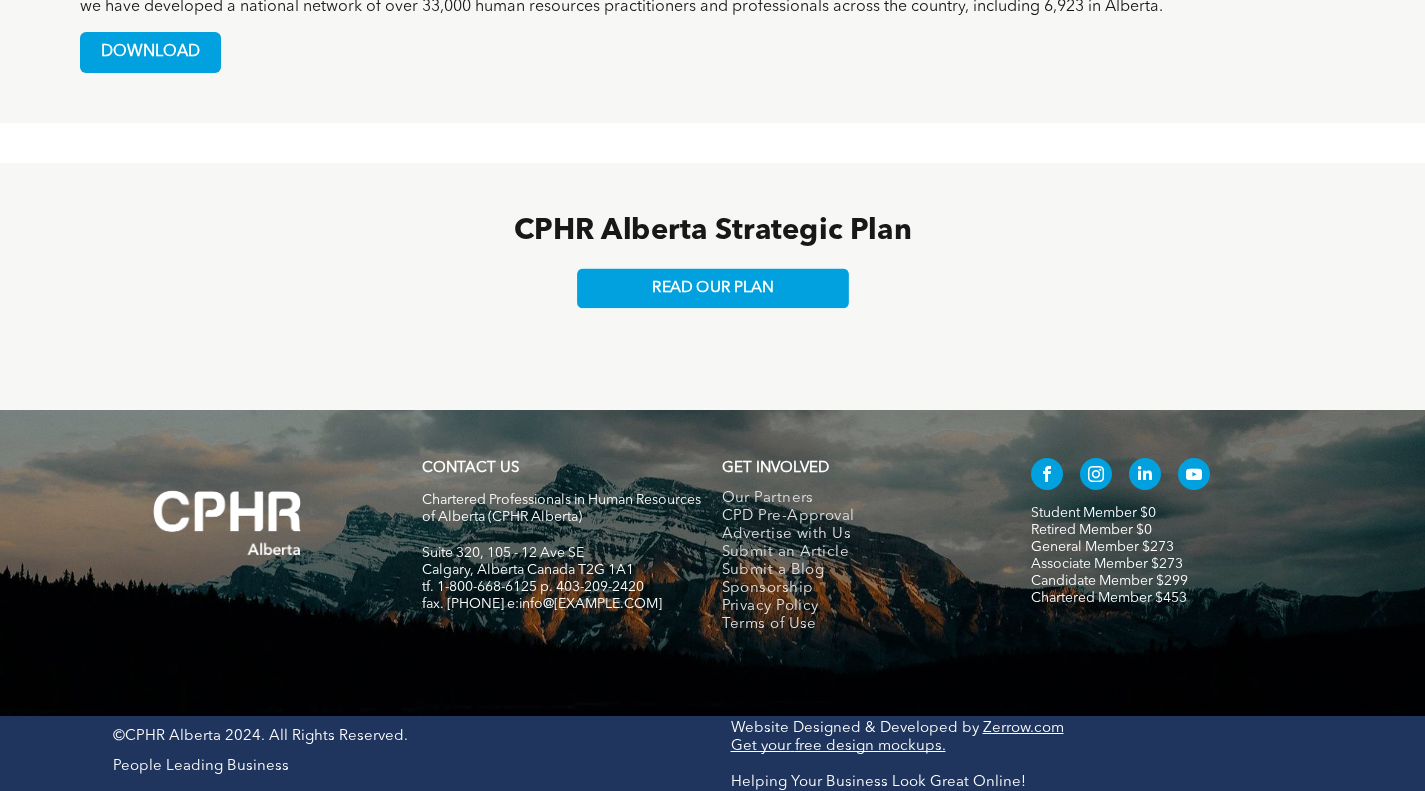click on "Advertise with Us" at bounding box center (787, 535) 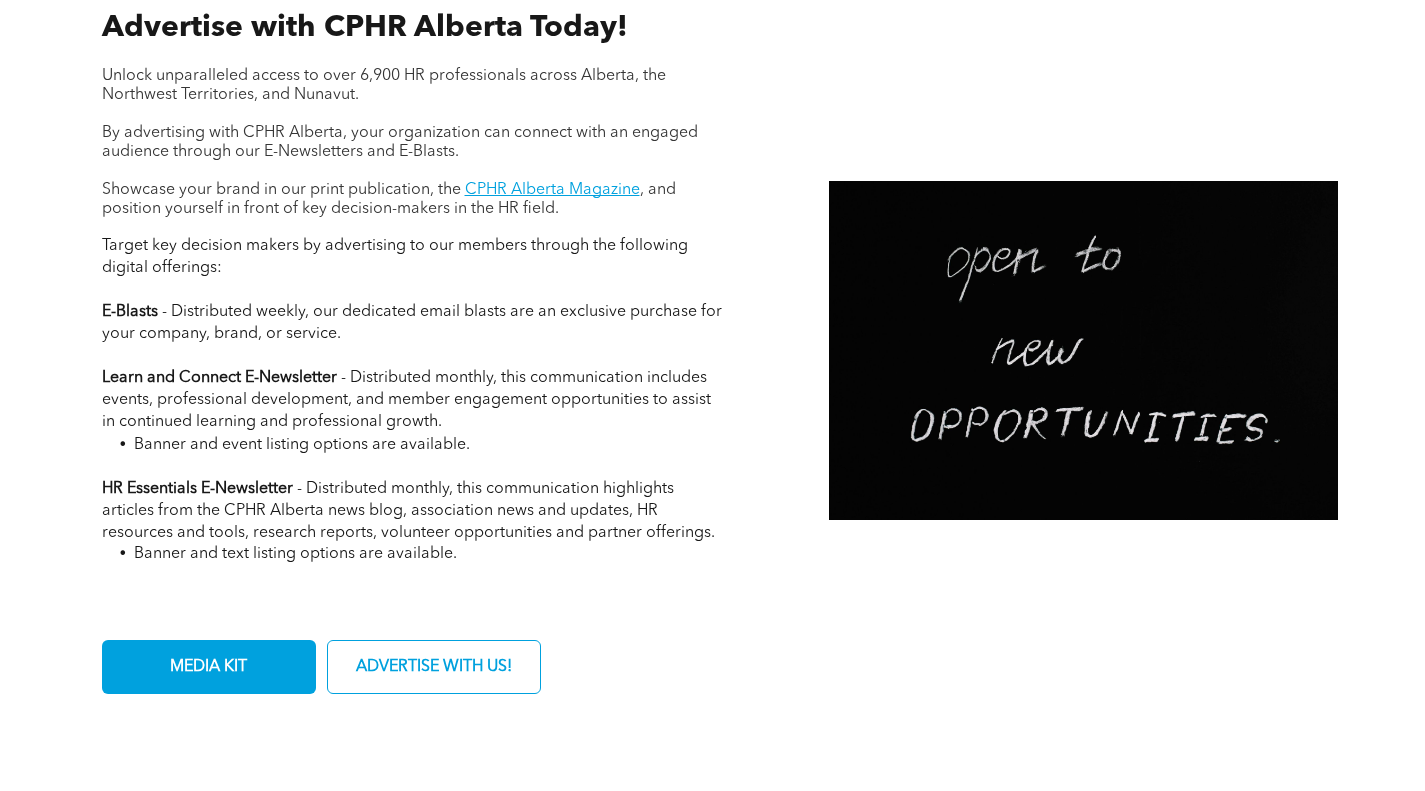 scroll, scrollTop: 700, scrollLeft: 0, axis: vertical 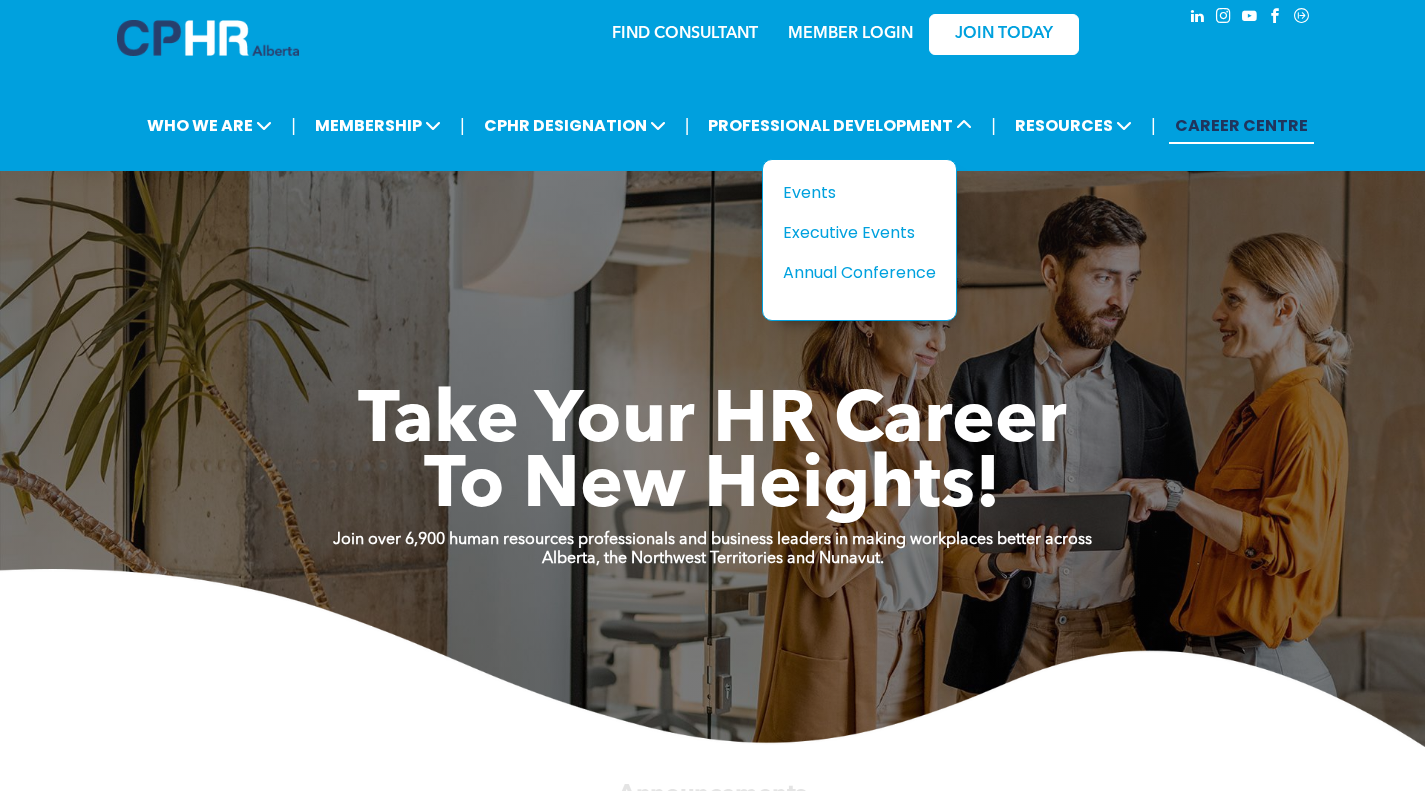 click on "Events" at bounding box center (852, 192) 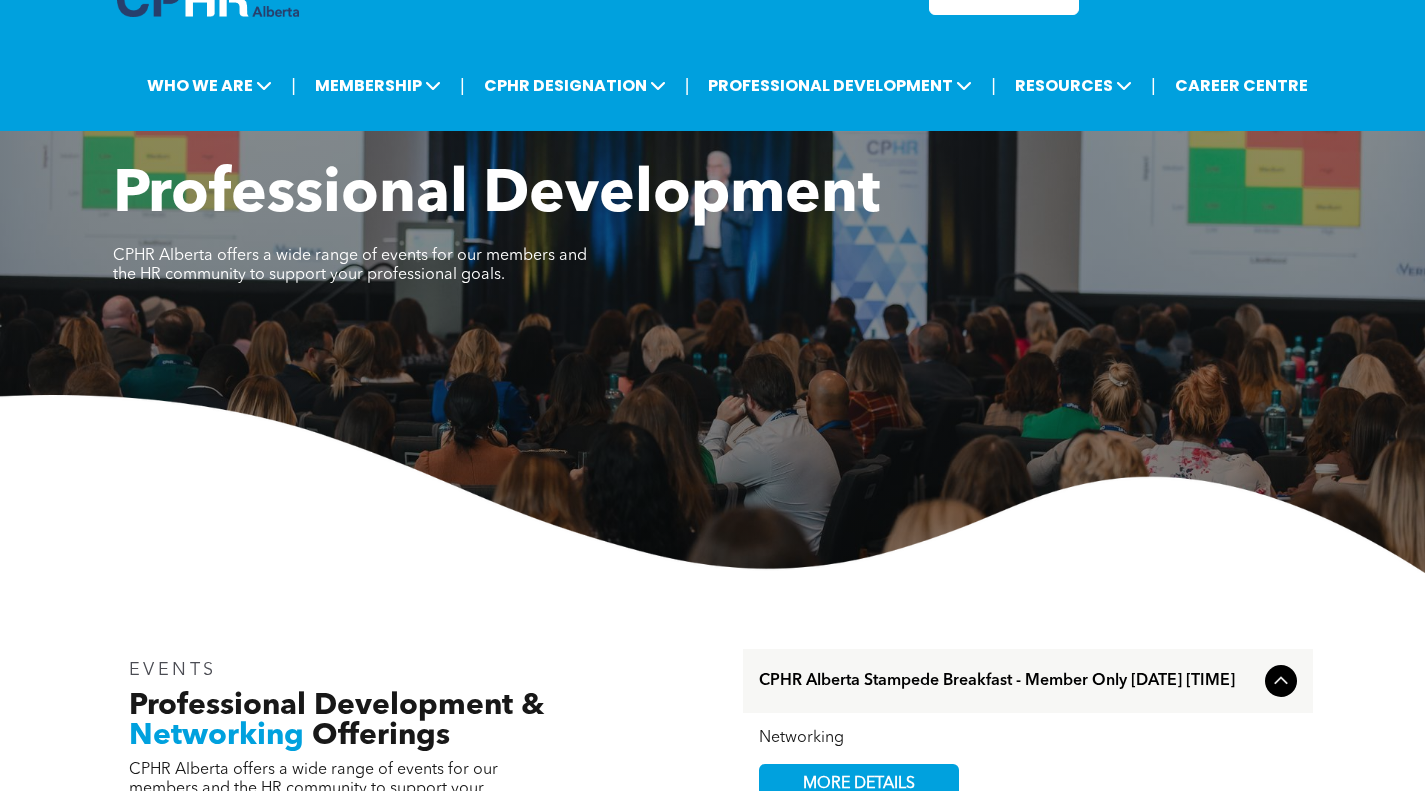 scroll, scrollTop: 0, scrollLeft: 0, axis: both 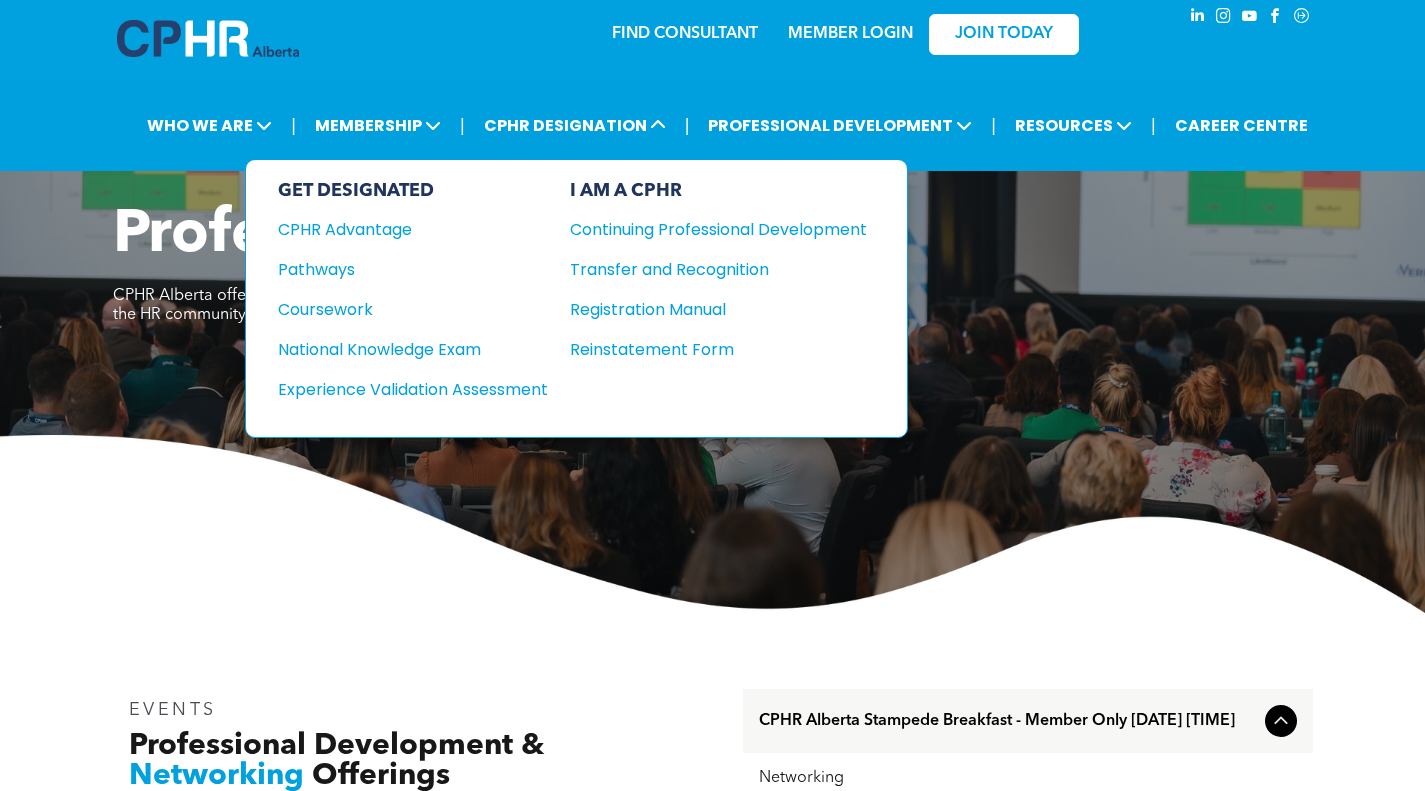 click on "Continuing Professional Development" at bounding box center [703, 229] 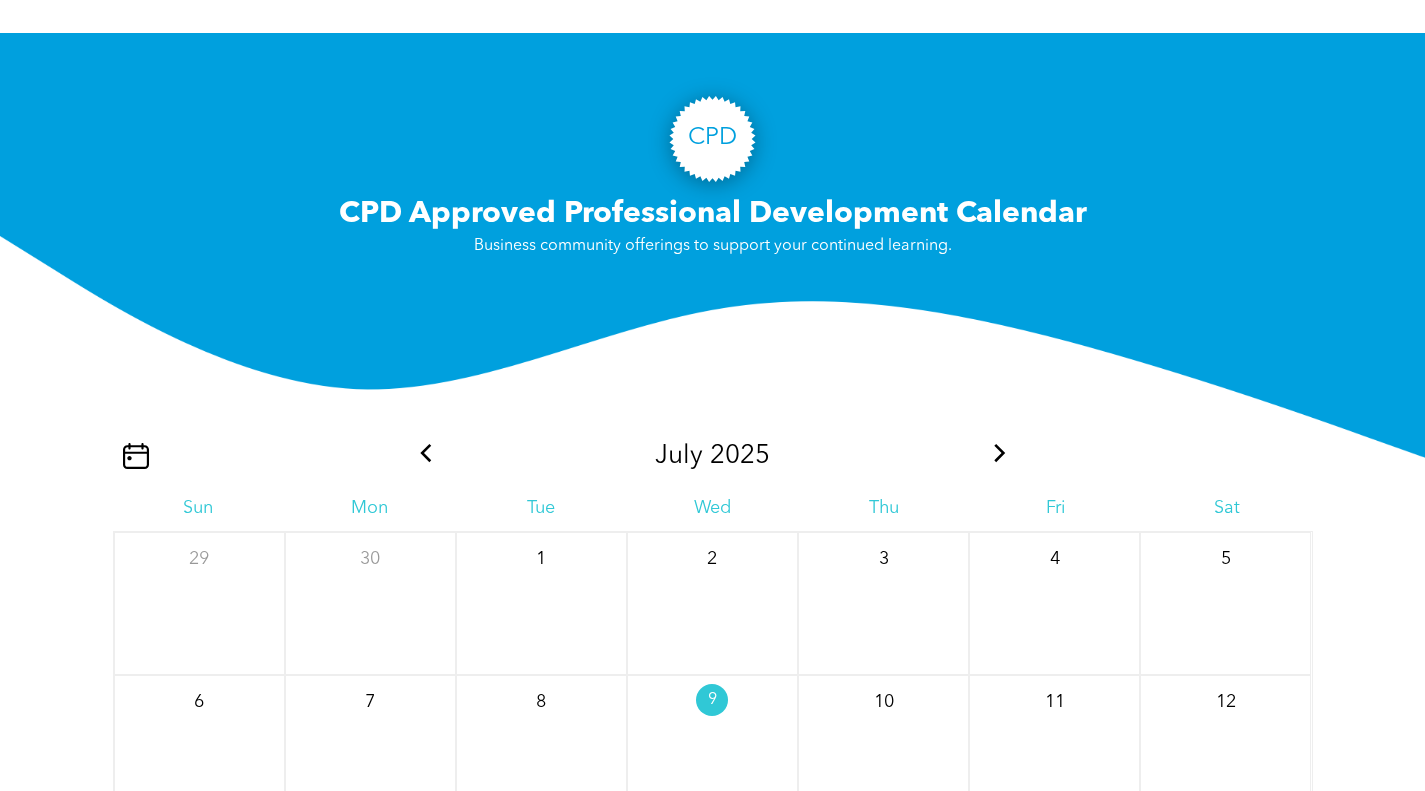 scroll, scrollTop: 2000, scrollLeft: 0, axis: vertical 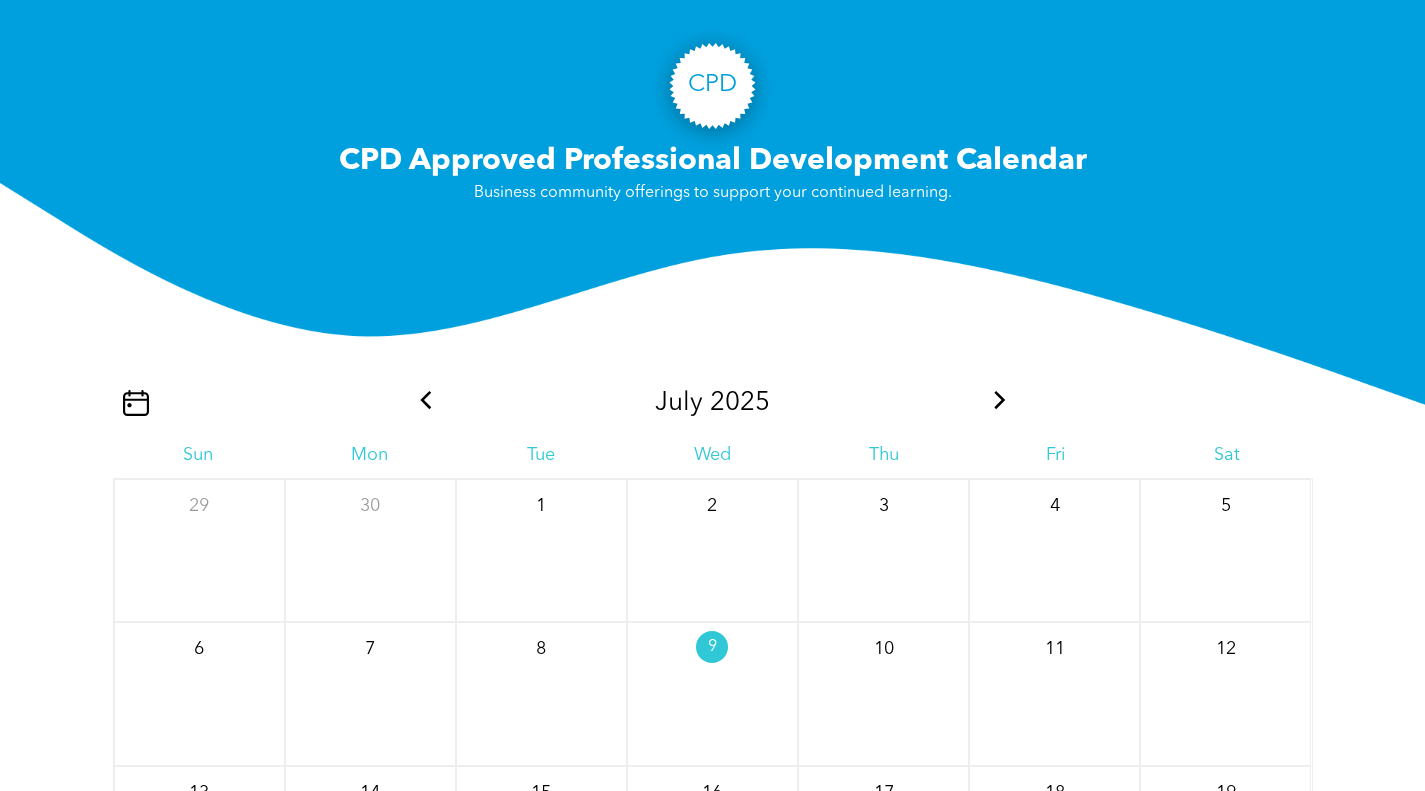 click at bounding box center (1000, 400) 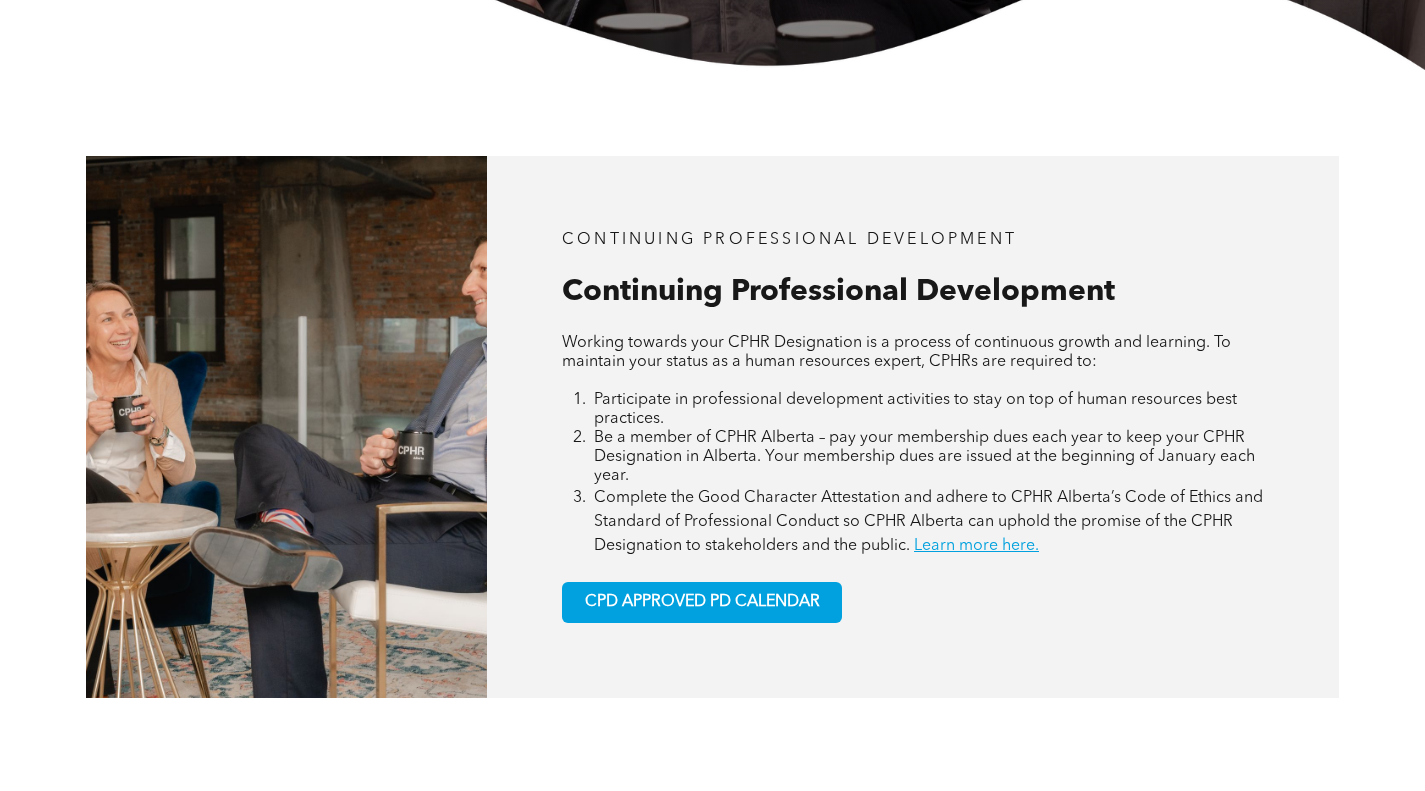 scroll, scrollTop: 700, scrollLeft: 0, axis: vertical 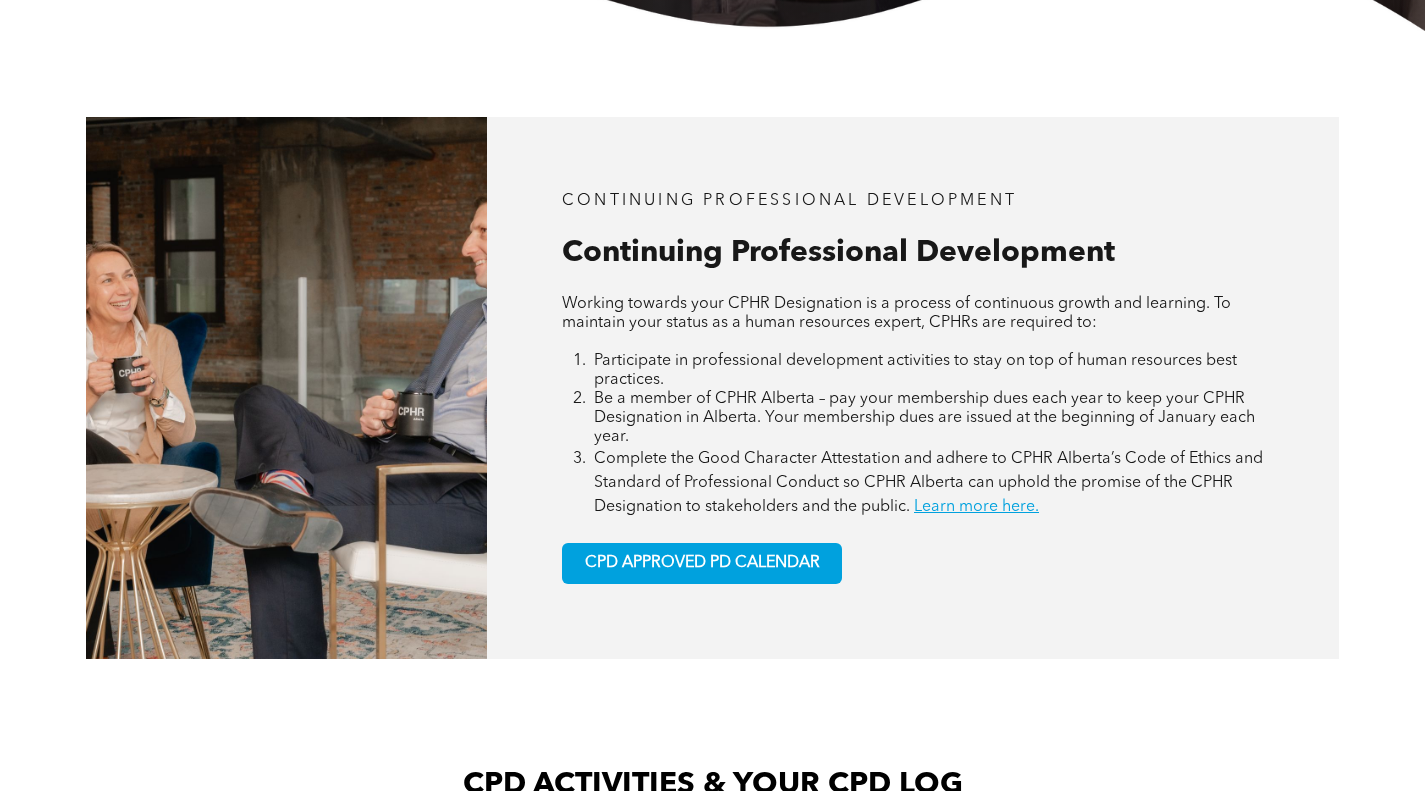 click on "CPD APPROVED PD CALENDAR" at bounding box center (702, 563) 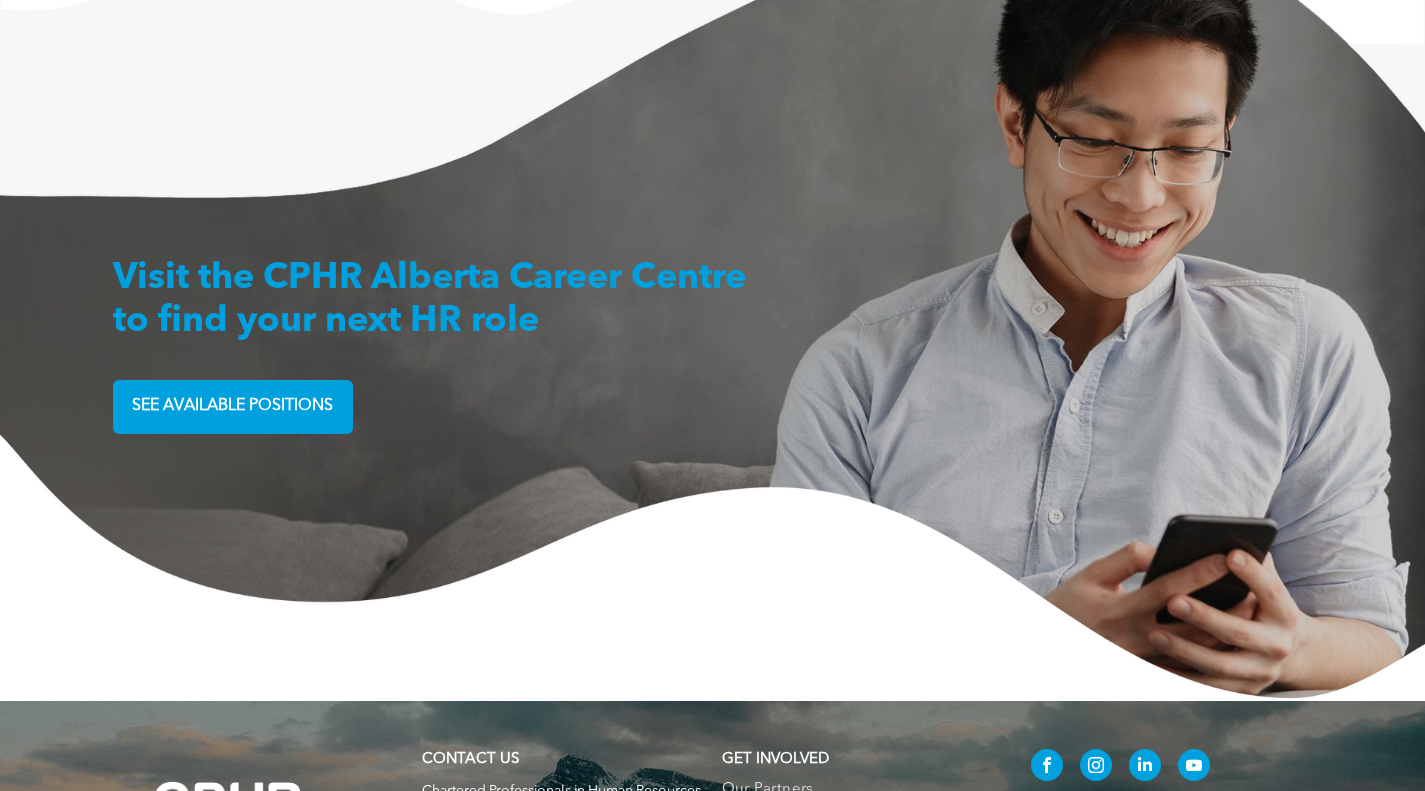 scroll, scrollTop: 5275, scrollLeft: 0, axis: vertical 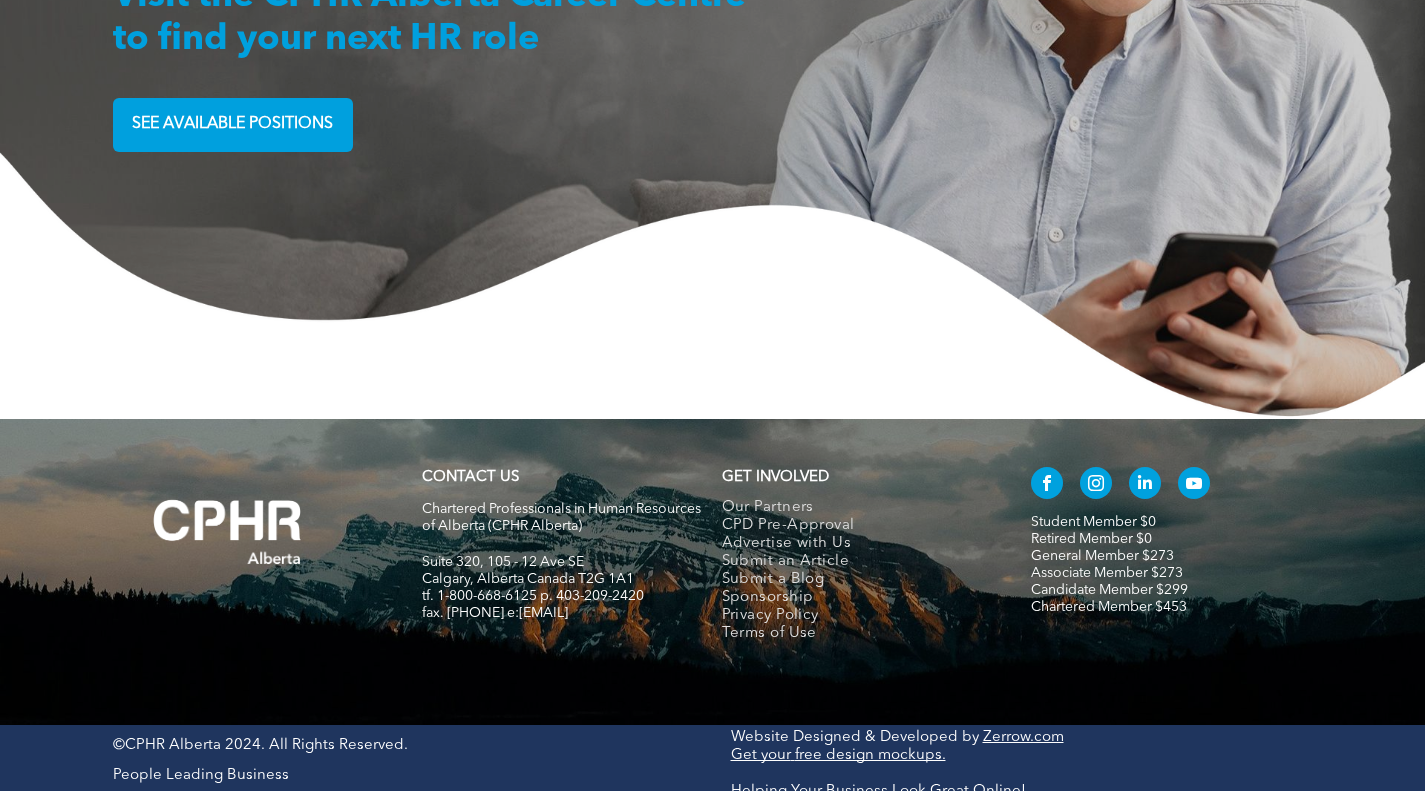 click on "Our Partners" at bounding box center [768, 508] 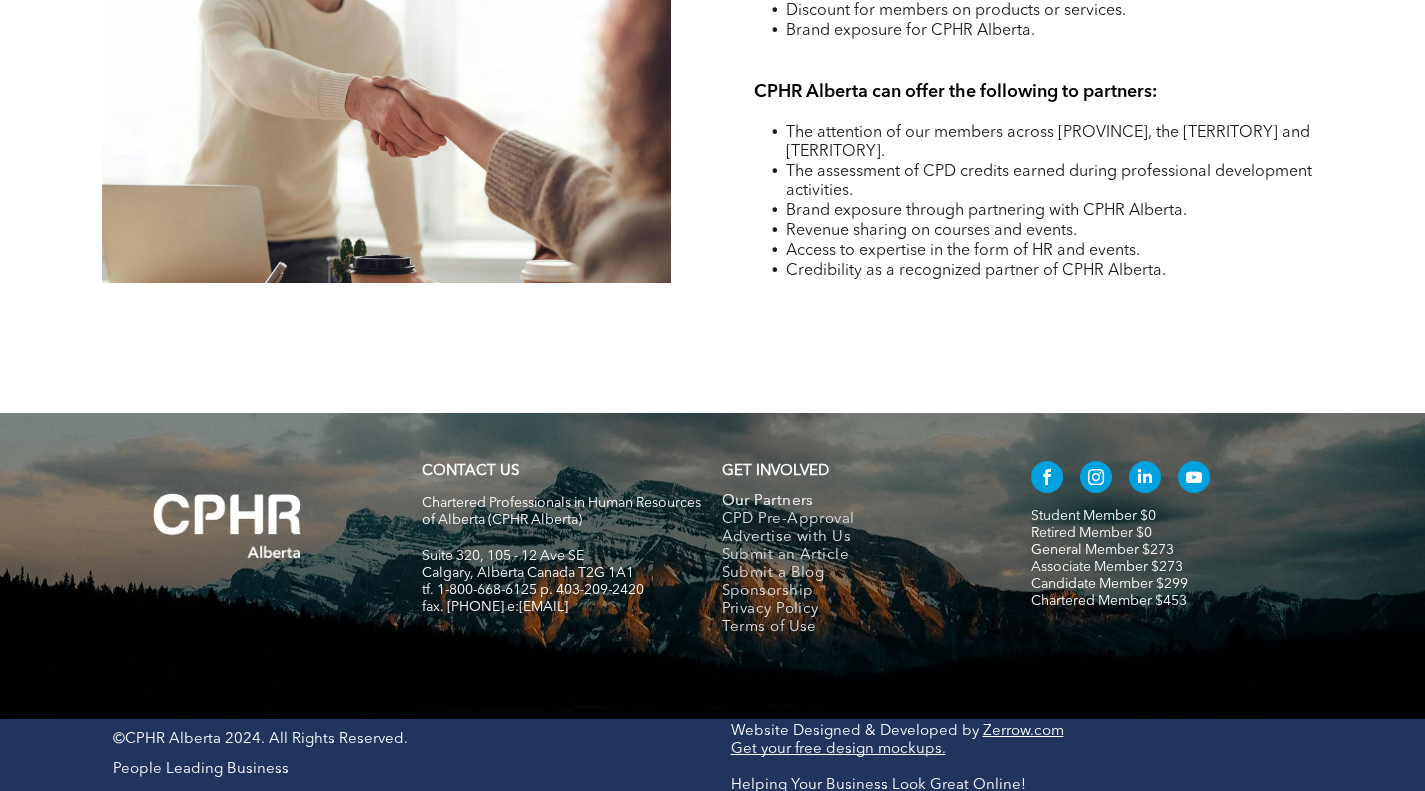 scroll, scrollTop: 3202, scrollLeft: 0, axis: vertical 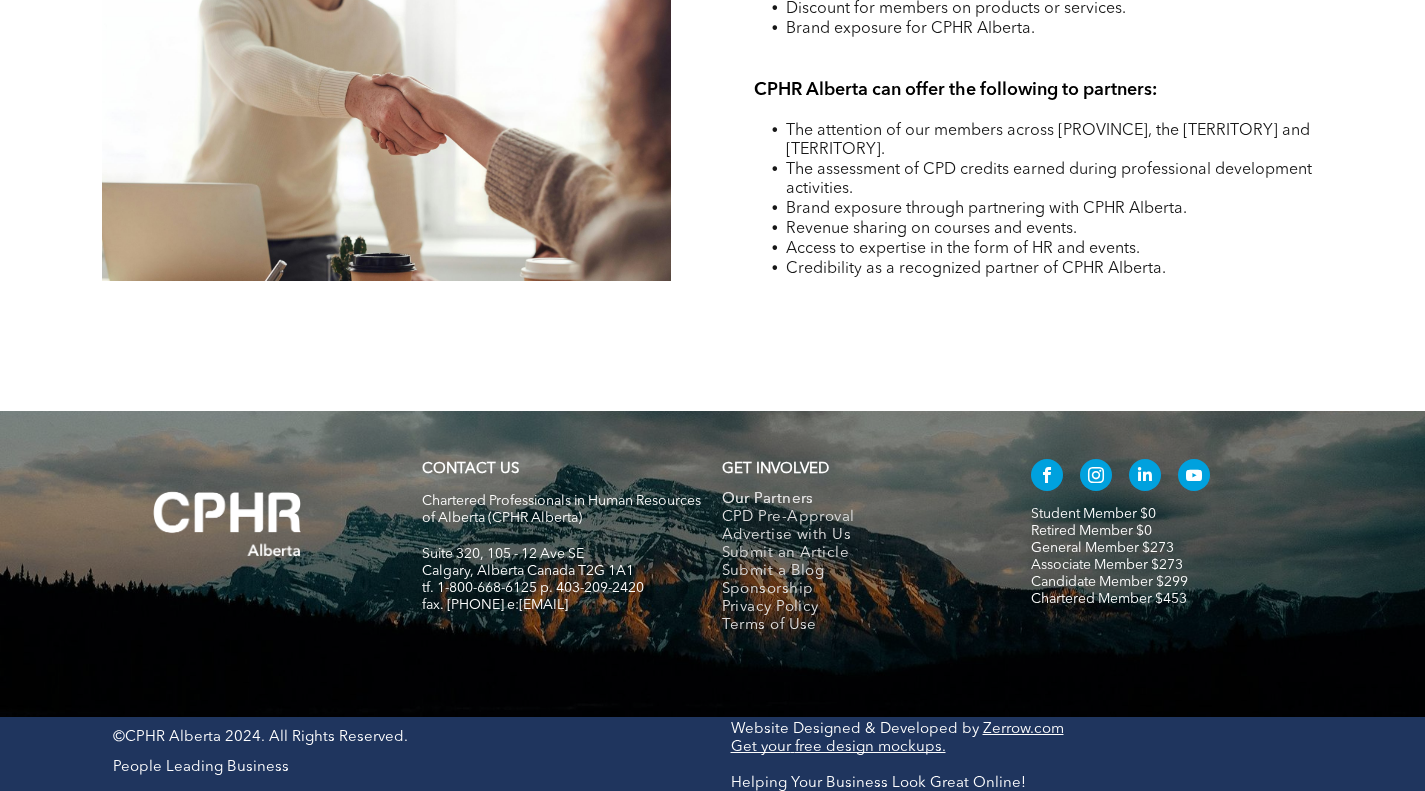 click on "Advertise with Us" at bounding box center [787, 536] 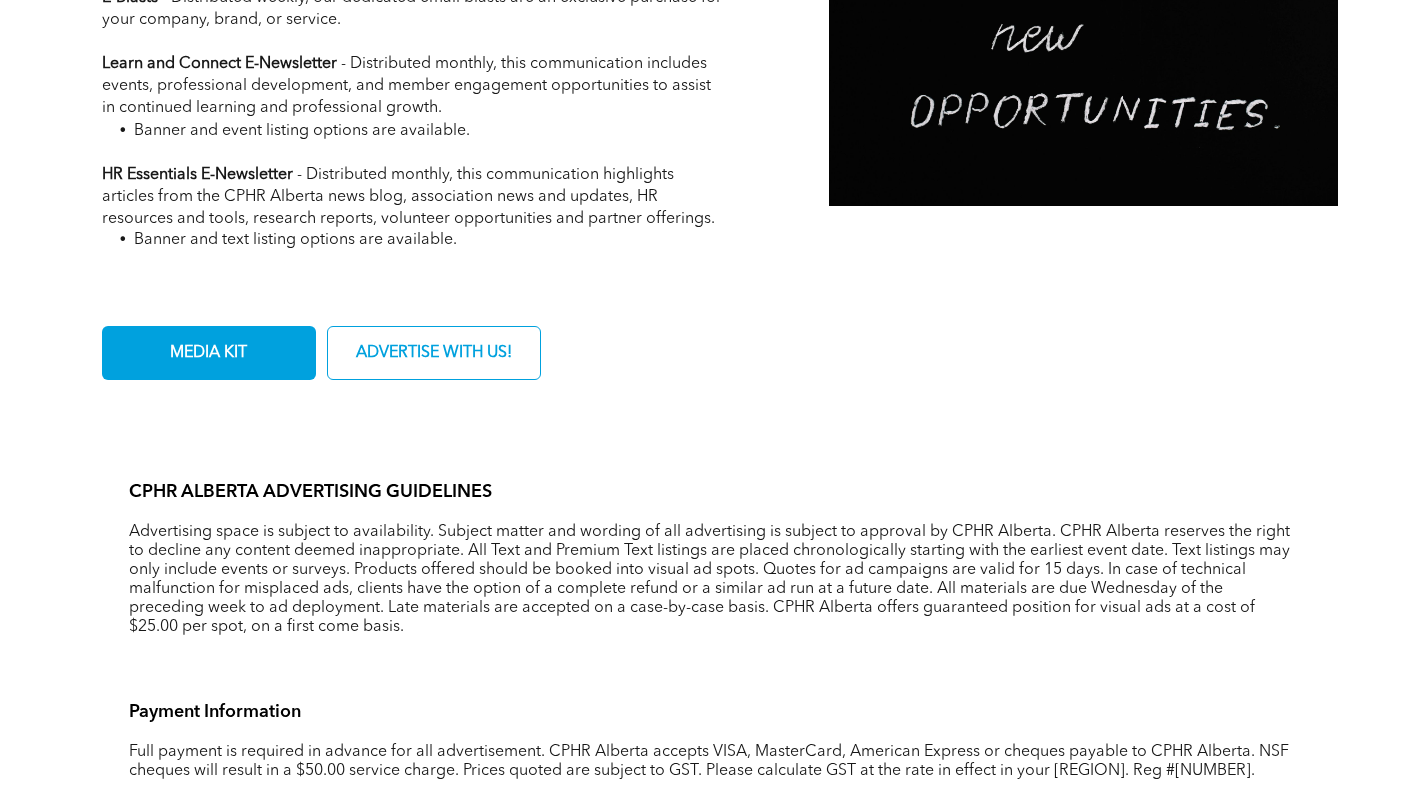 scroll, scrollTop: 1000, scrollLeft: 0, axis: vertical 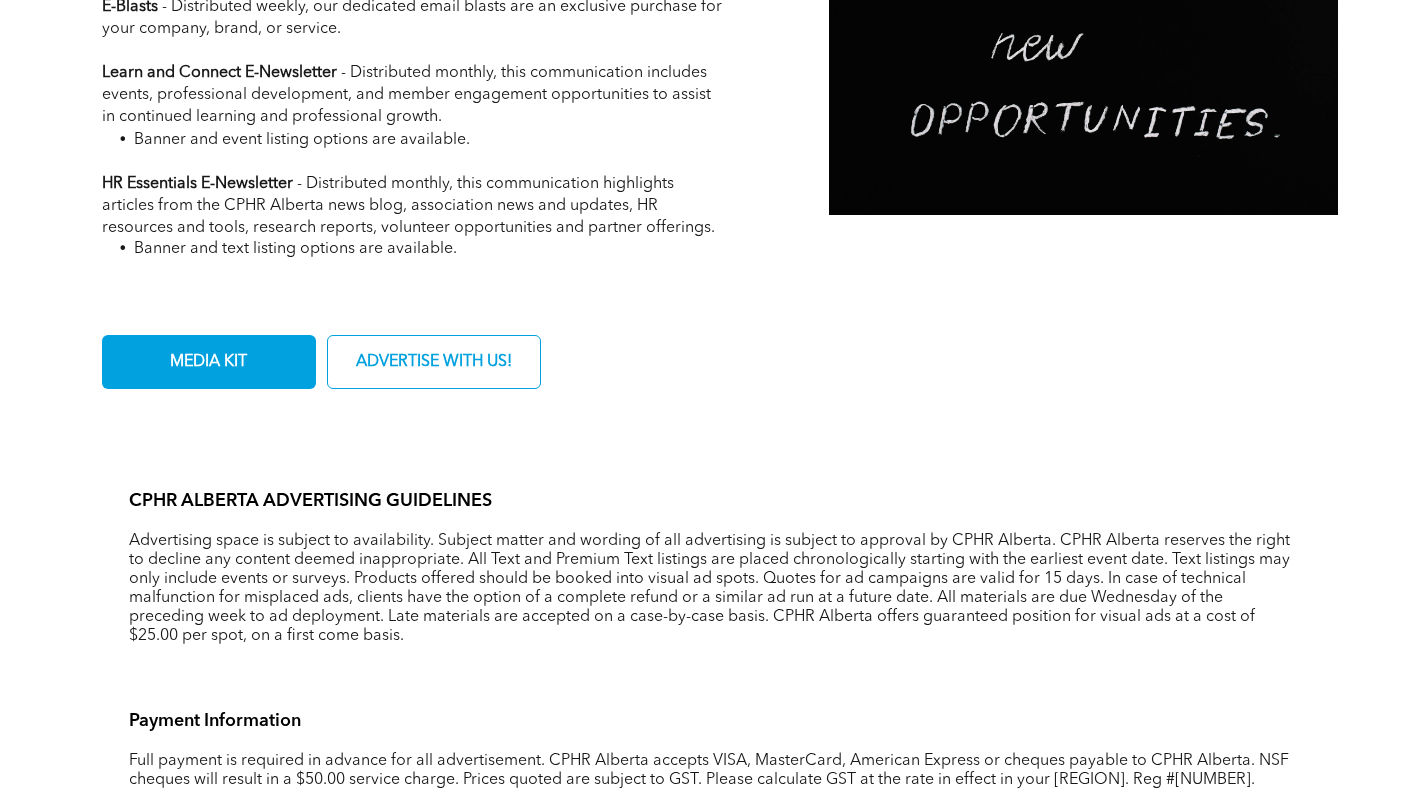 click on "MEDIA KIT" at bounding box center [208, 362] 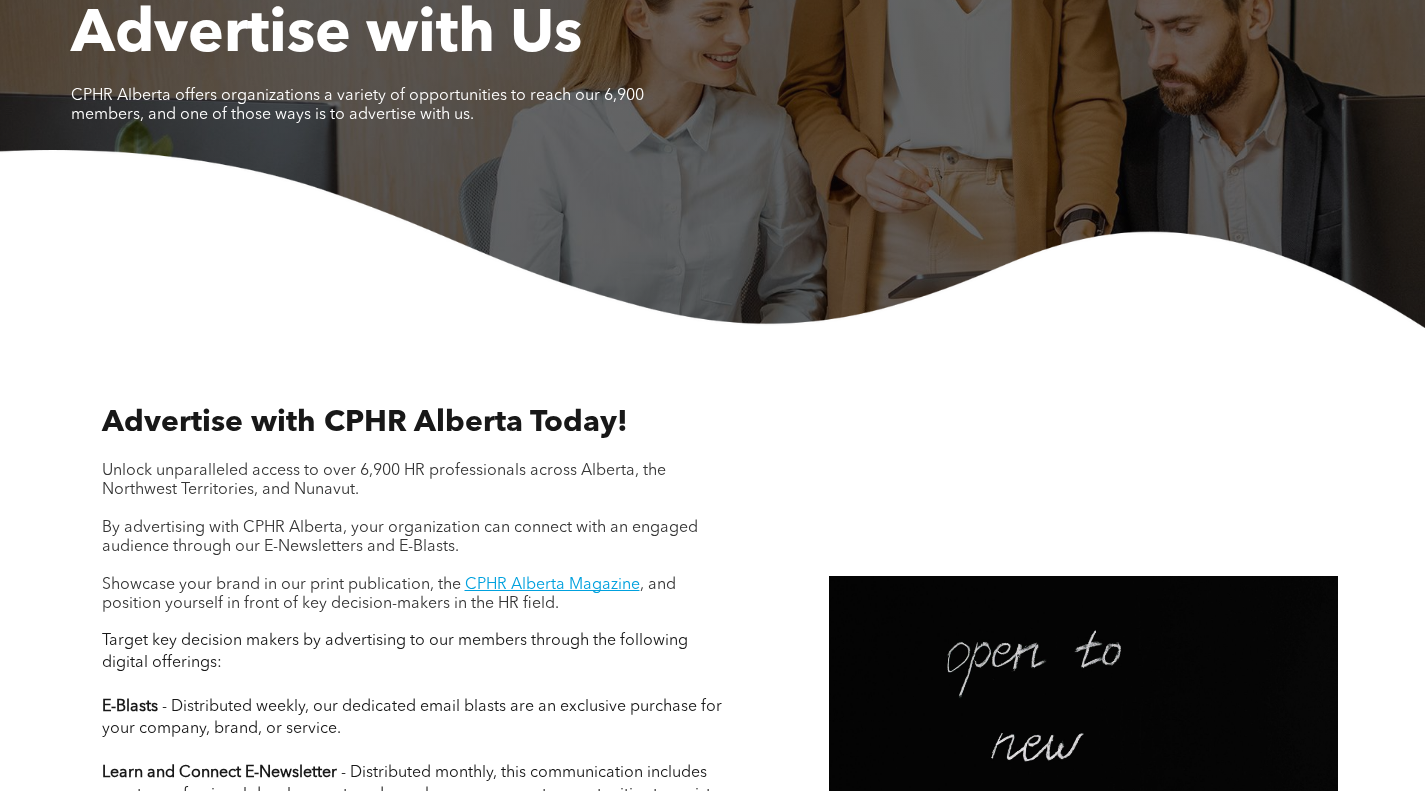 scroll, scrollTop: 0, scrollLeft: 0, axis: both 